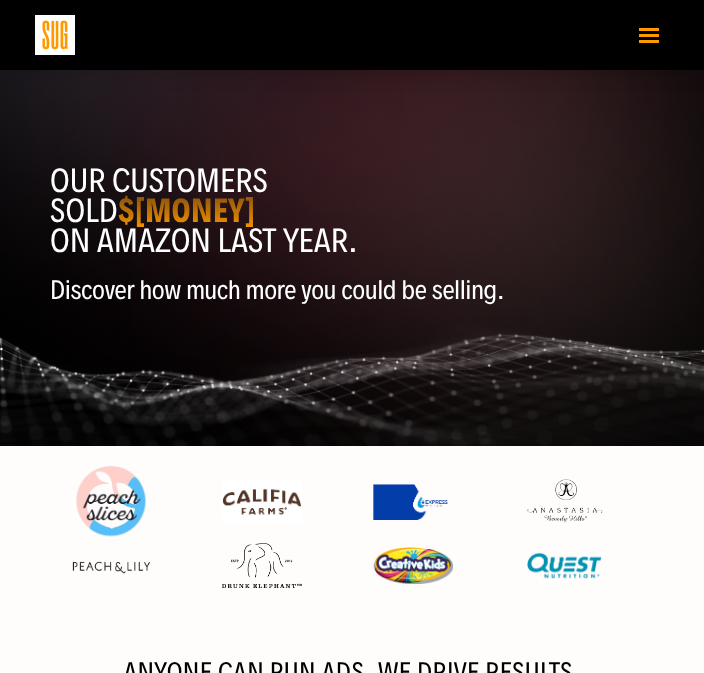 scroll, scrollTop: 0, scrollLeft: 0, axis: both 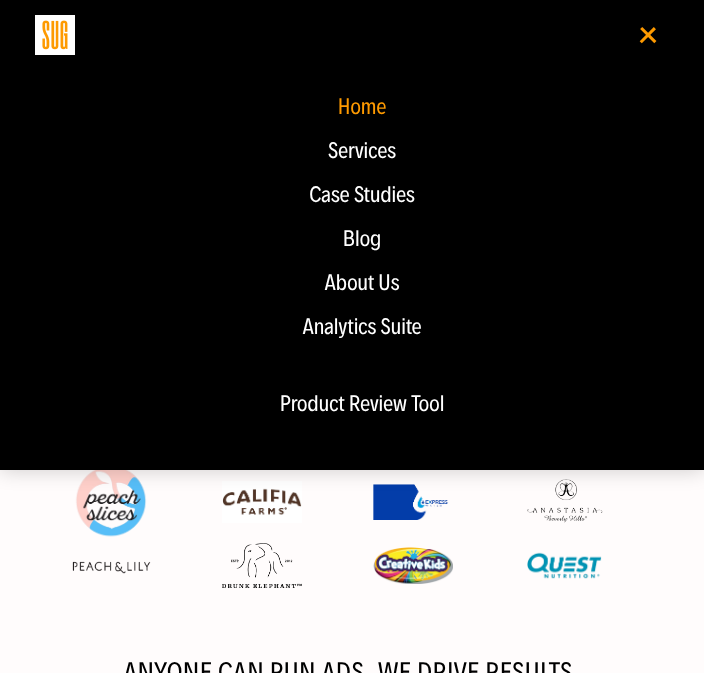 click on "Blog" at bounding box center [362, 239] 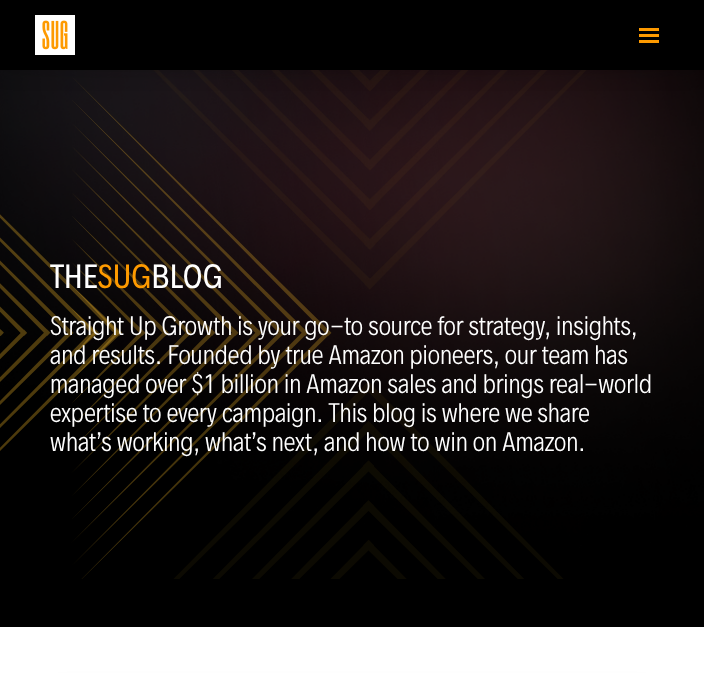 scroll, scrollTop: 0, scrollLeft: 0, axis: both 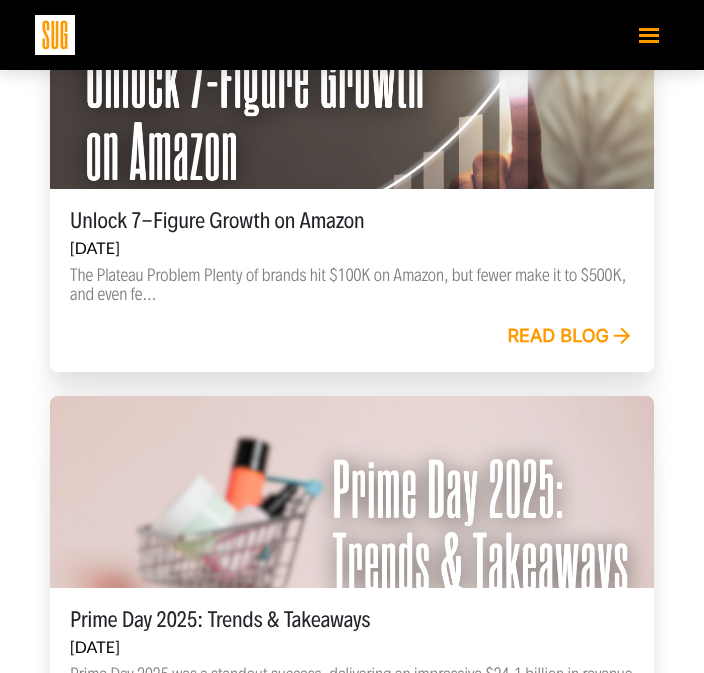 click on "Read blog" at bounding box center (570, 337) 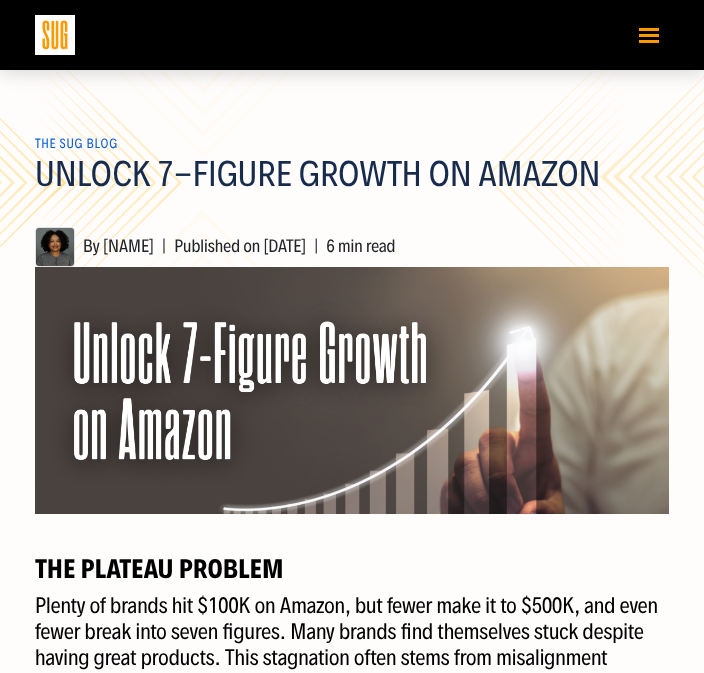 scroll, scrollTop: 0, scrollLeft: 0, axis: both 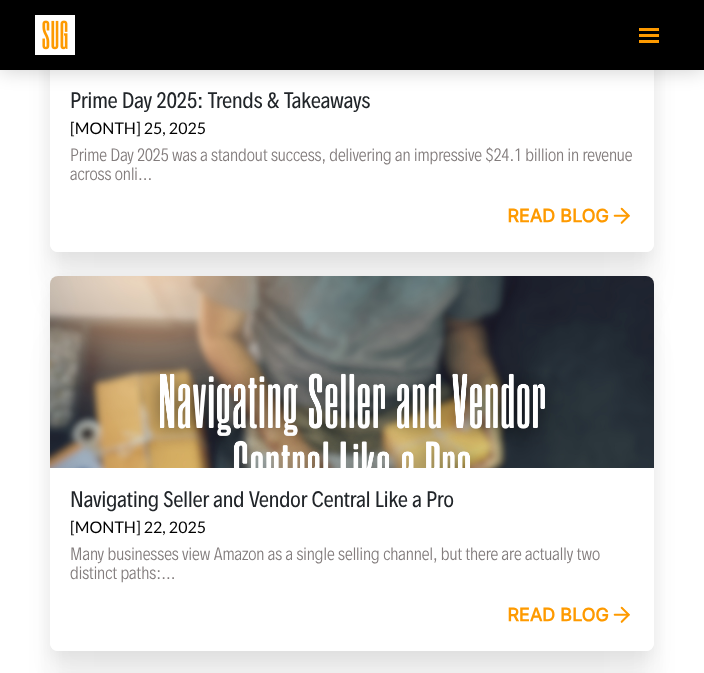 click on "Read blog" at bounding box center (570, 217) 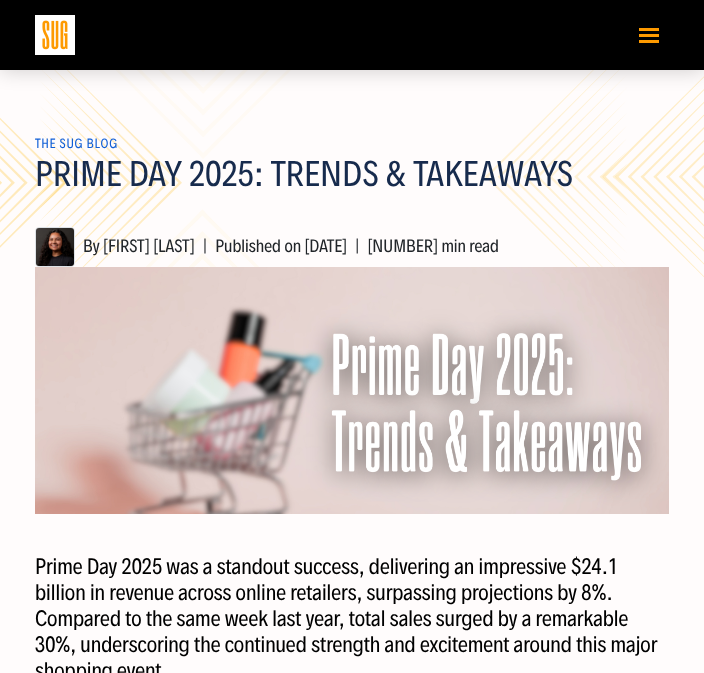 scroll, scrollTop: 0, scrollLeft: 0, axis: both 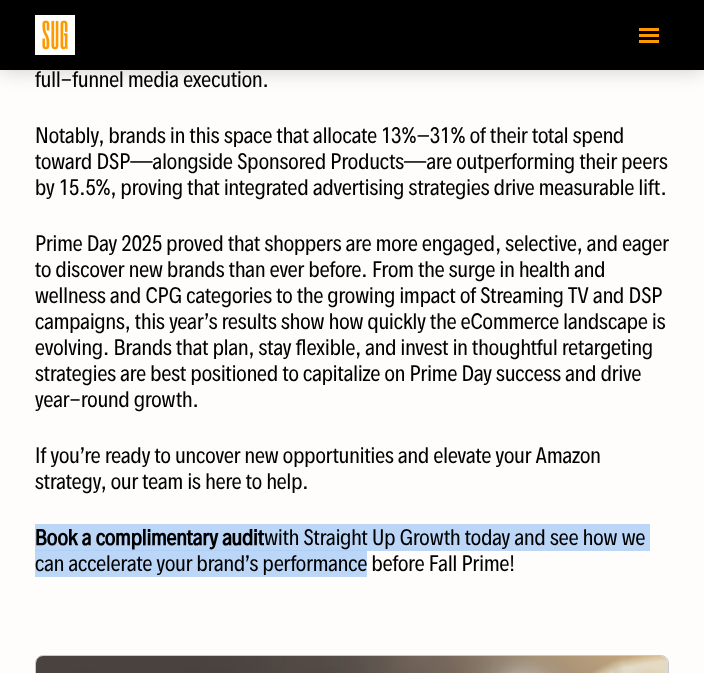 drag, startPoint x: 34, startPoint y: 536, endPoint x: 367, endPoint y: 572, distance: 334.9403 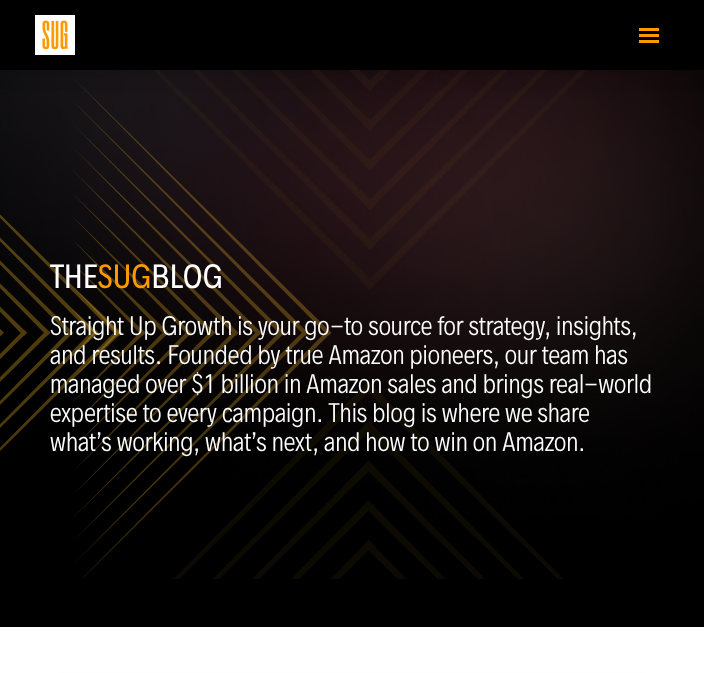 scroll, scrollTop: 1197, scrollLeft: 0, axis: vertical 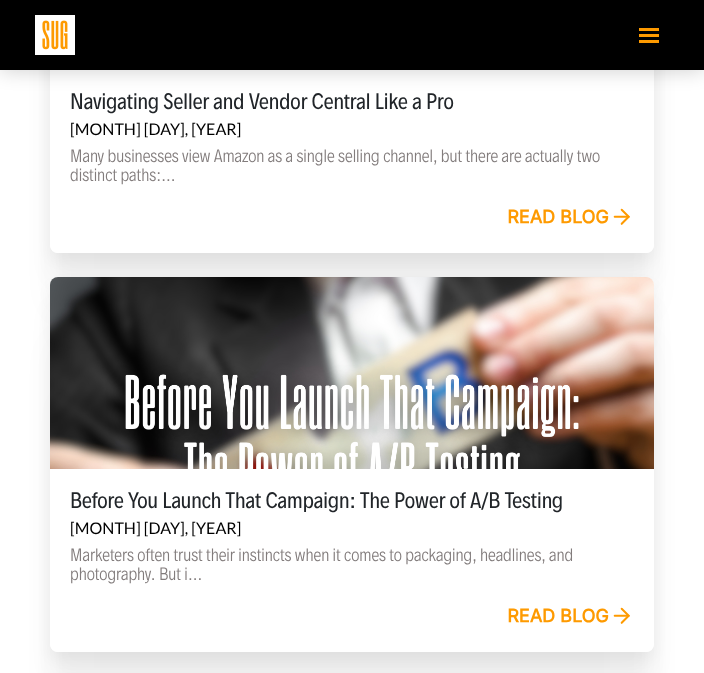 click on "Read blog" at bounding box center (570, 617) 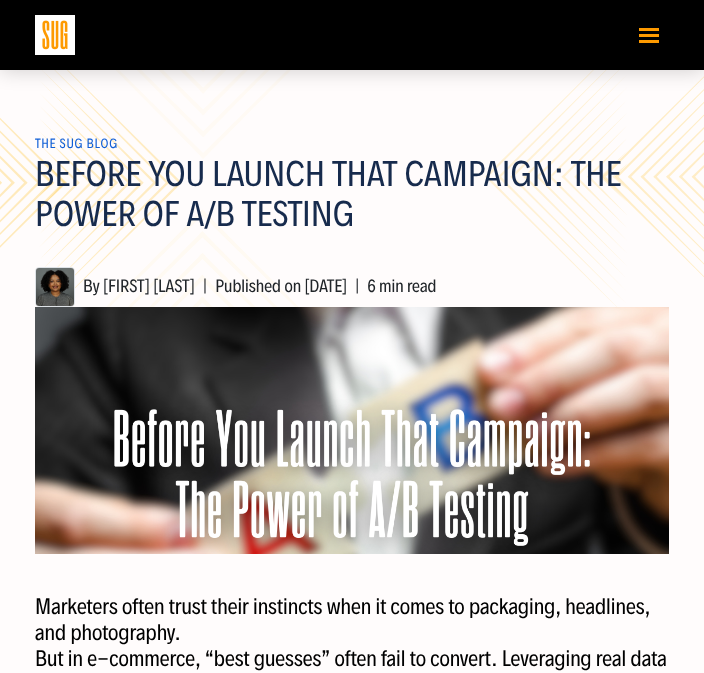 scroll, scrollTop: 0, scrollLeft: 0, axis: both 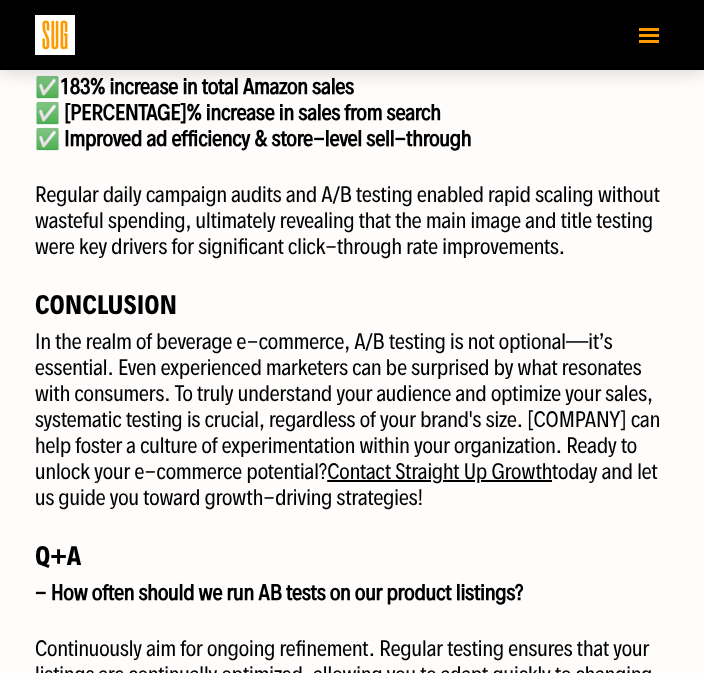 drag, startPoint x: 530, startPoint y: 420, endPoint x: 605, endPoint y: 502, distance: 111.12605 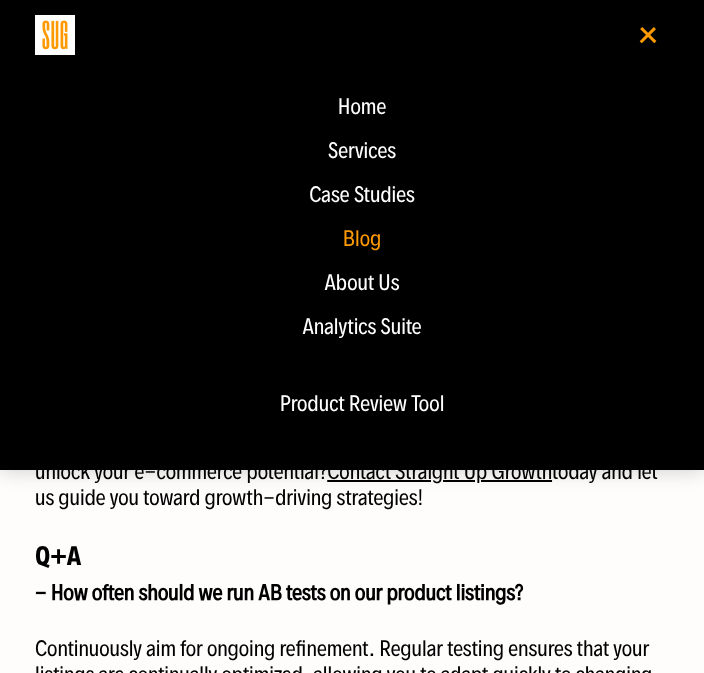 click on "About Us" at bounding box center (362, 283) 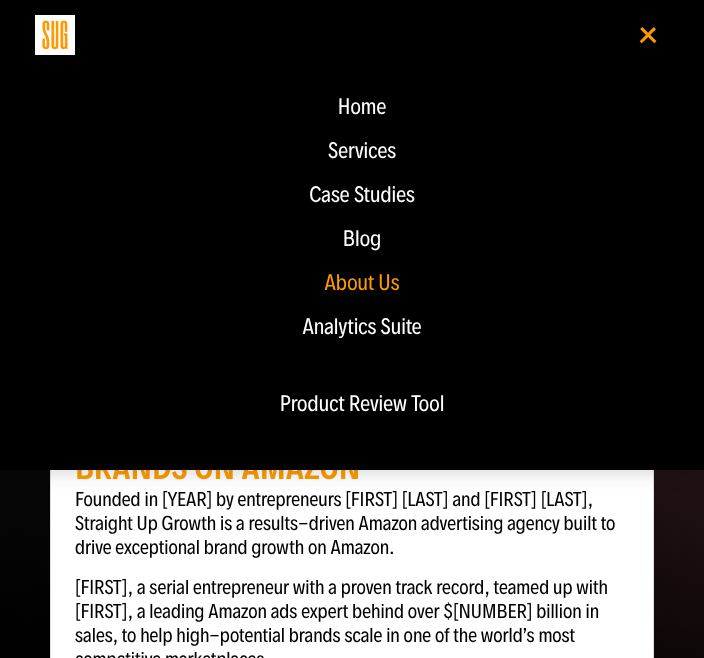 scroll, scrollTop: 0, scrollLeft: 0, axis: both 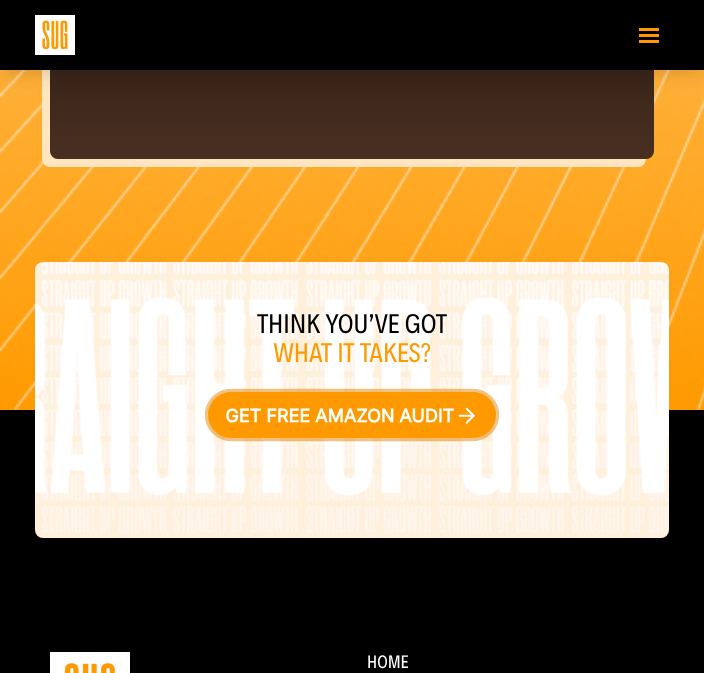 click on "Get free Amazon audit" at bounding box center [352, 415] 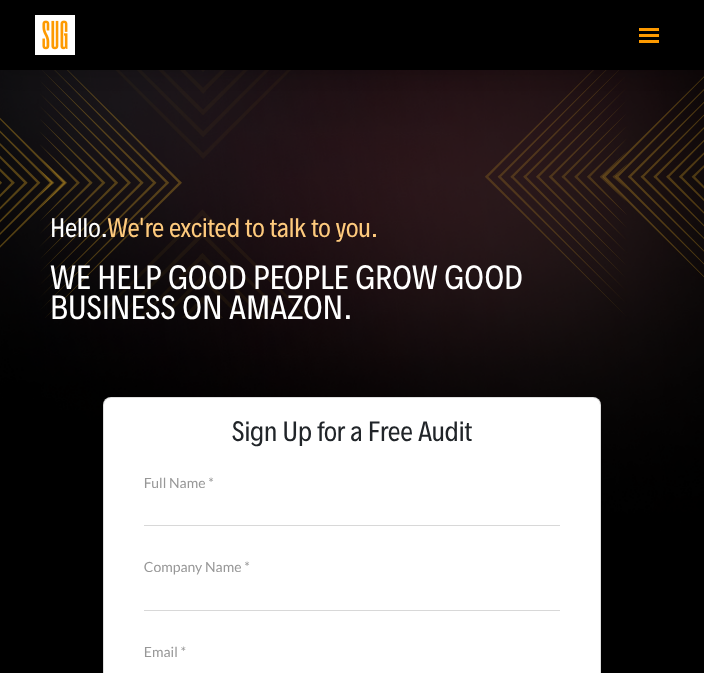 scroll, scrollTop: 0, scrollLeft: 0, axis: both 